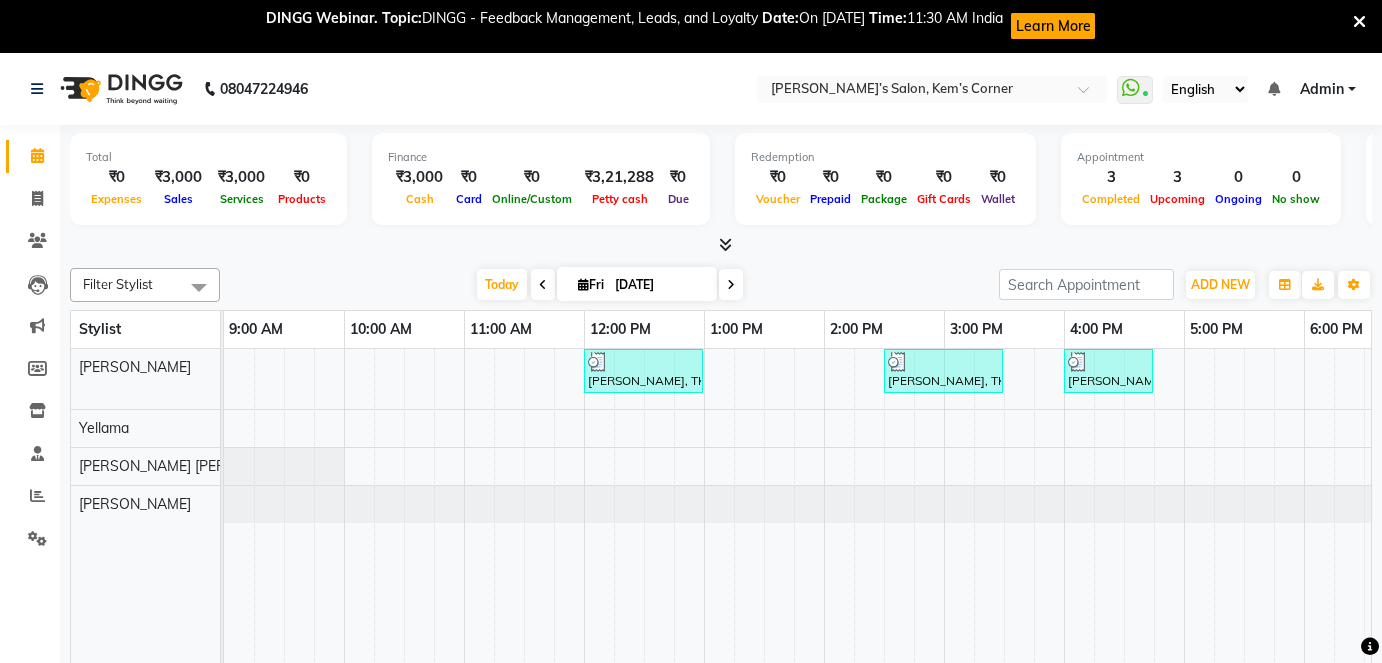 scroll, scrollTop: 53, scrollLeft: 0, axis: vertical 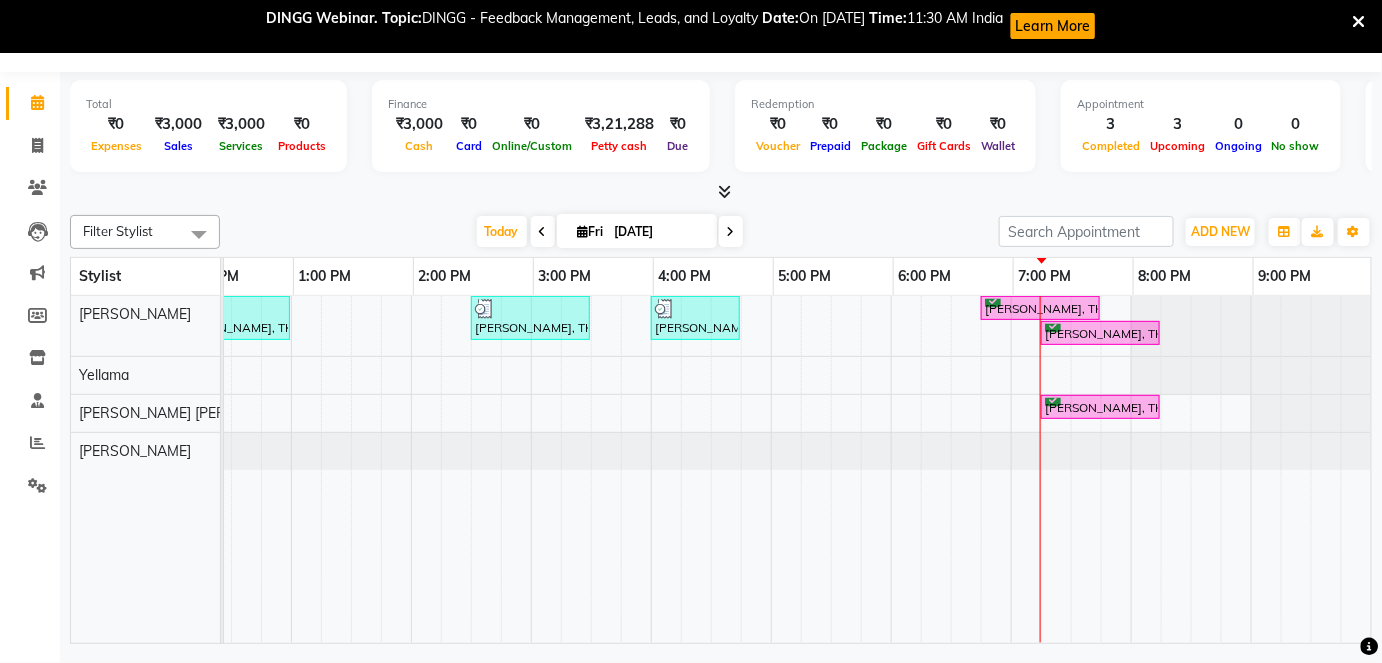 click on "[DATE]  [DATE]" at bounding box center (610, 232) 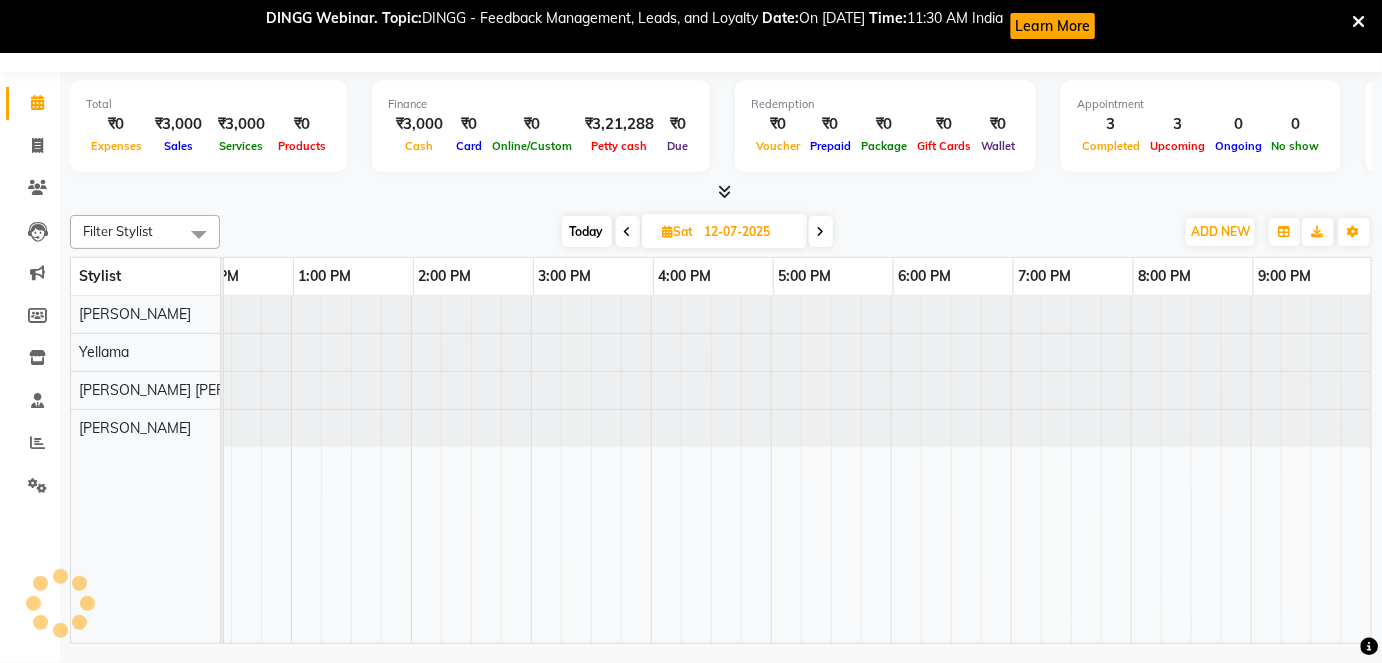 scroll, scrollTop: 0, scrollLeft: 0, axis: both 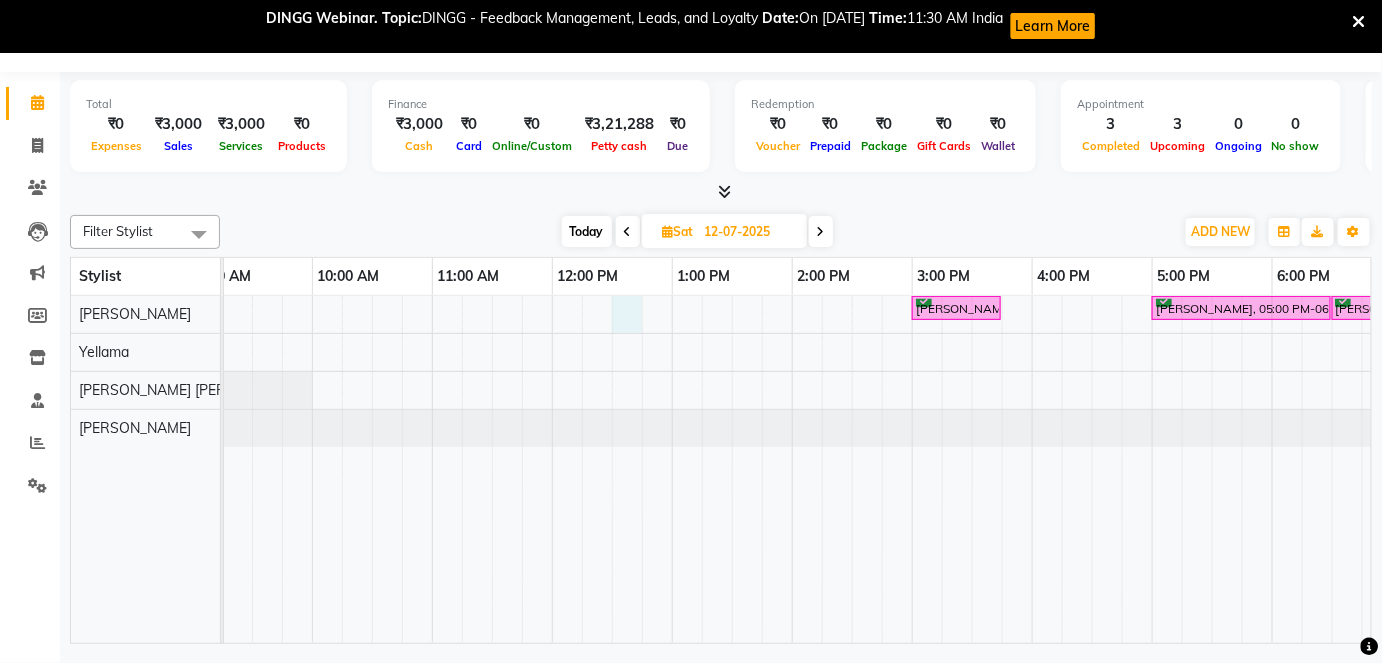 drag, startPoint x: 621, startPoint y: 307, endPoint x: 622, endPoint y: 296, distance: 11.045361 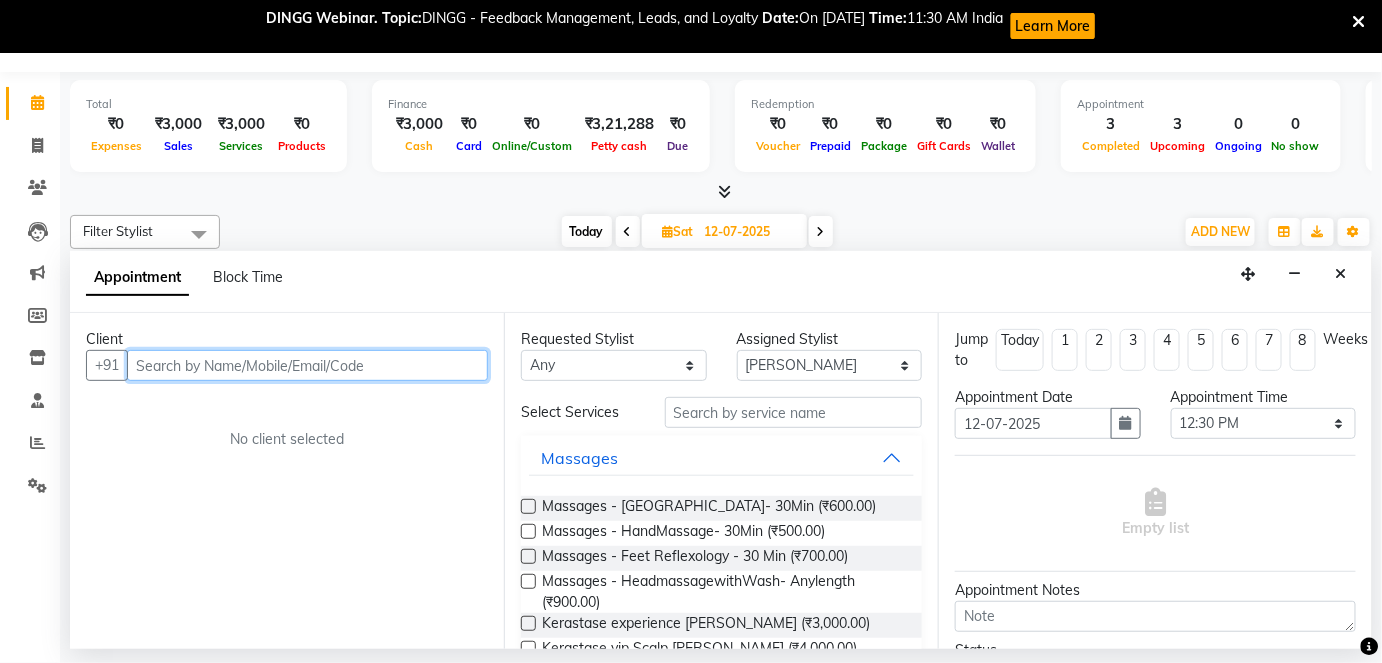 click at bounding box center (307, 365) 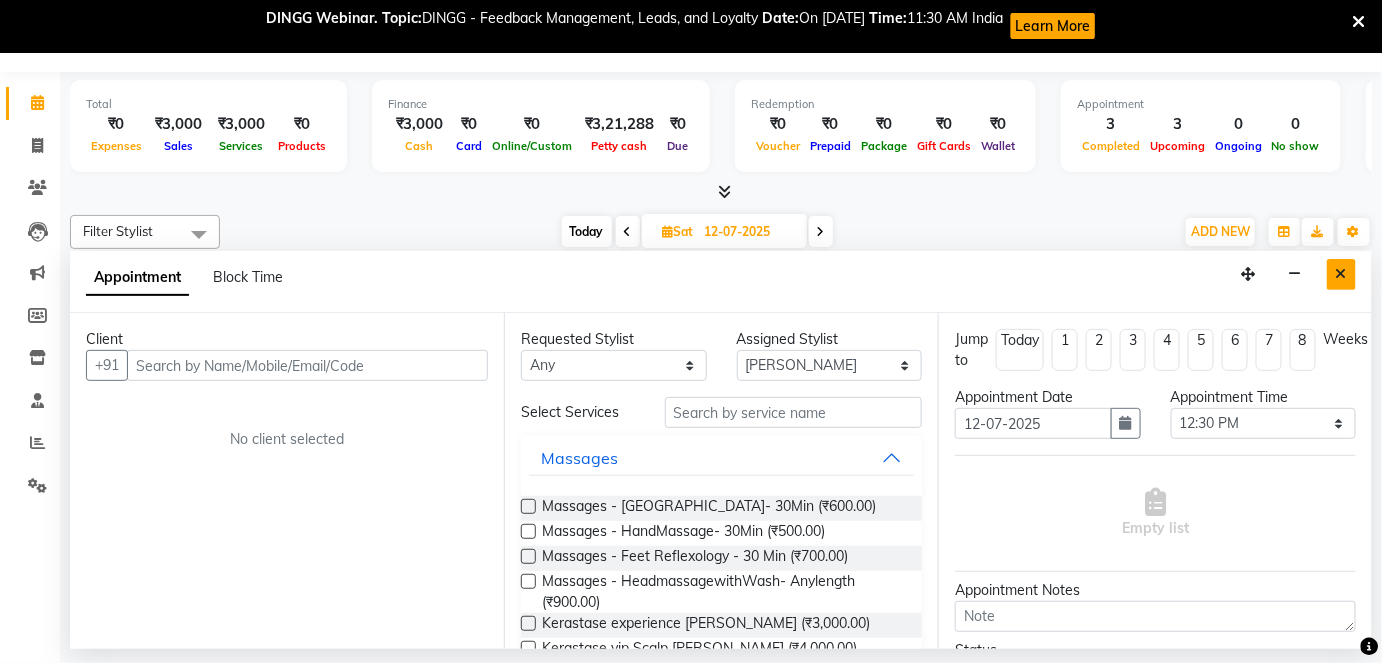type 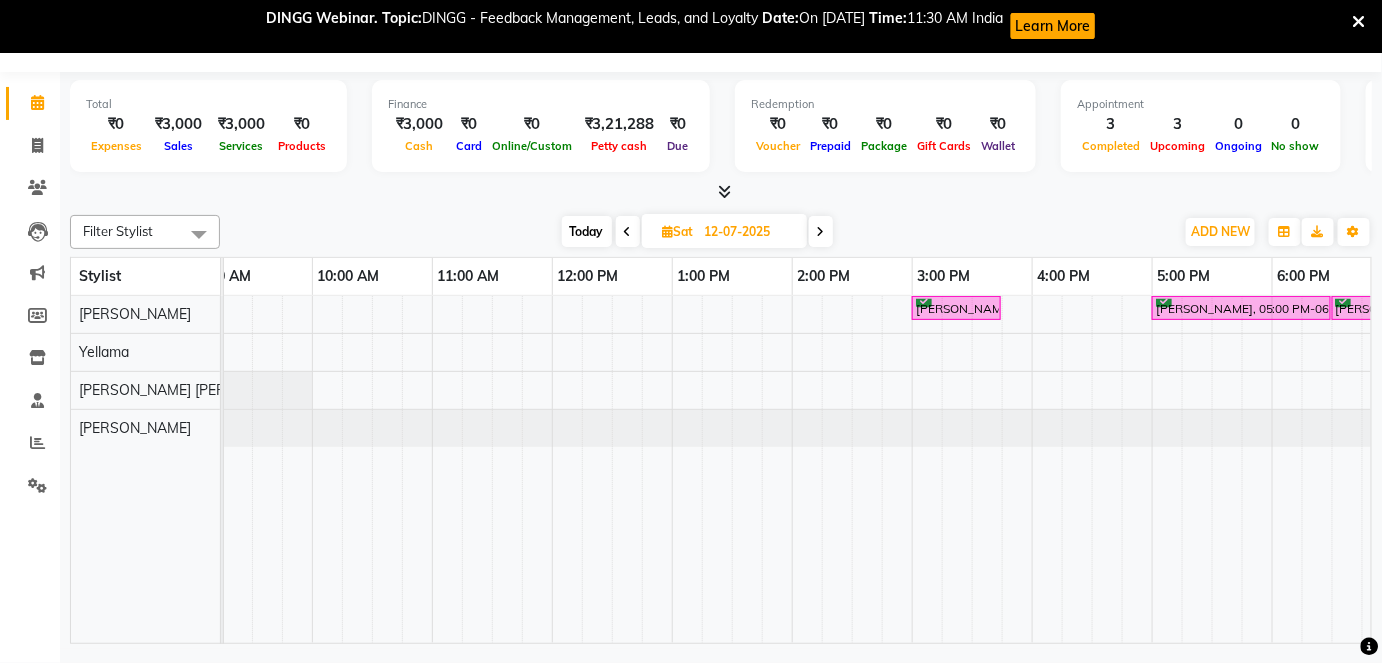 scroll, scrollTop: 0, scrollLeft: 61, axis: horizontal 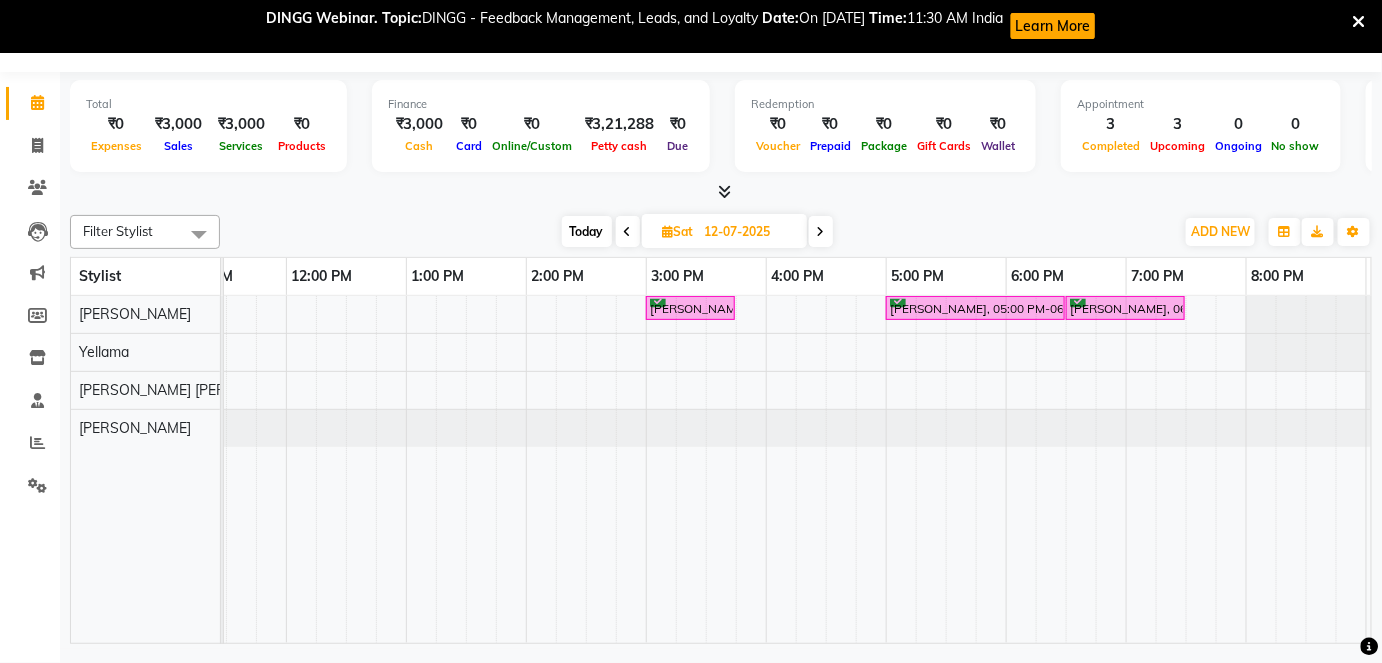 click at bounding box center (628, 231) 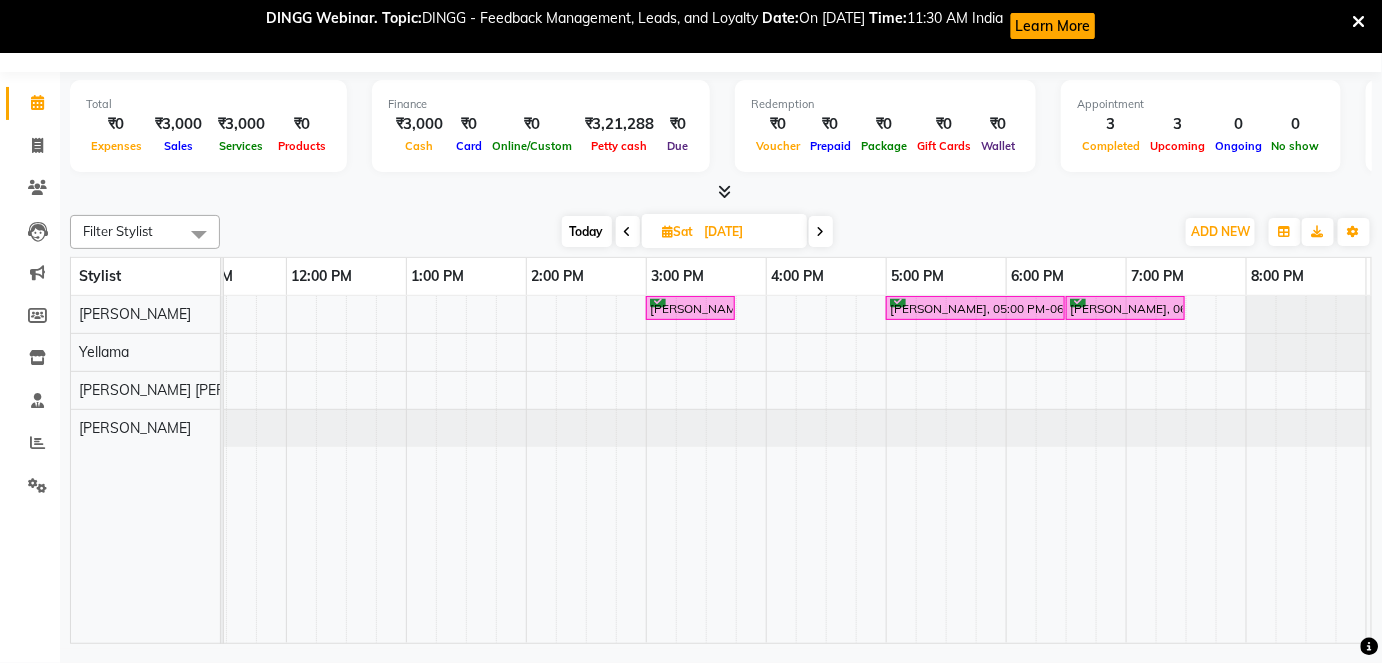 scroll, scrollTop: 0, scrollLeft: 411, axis: horizontal 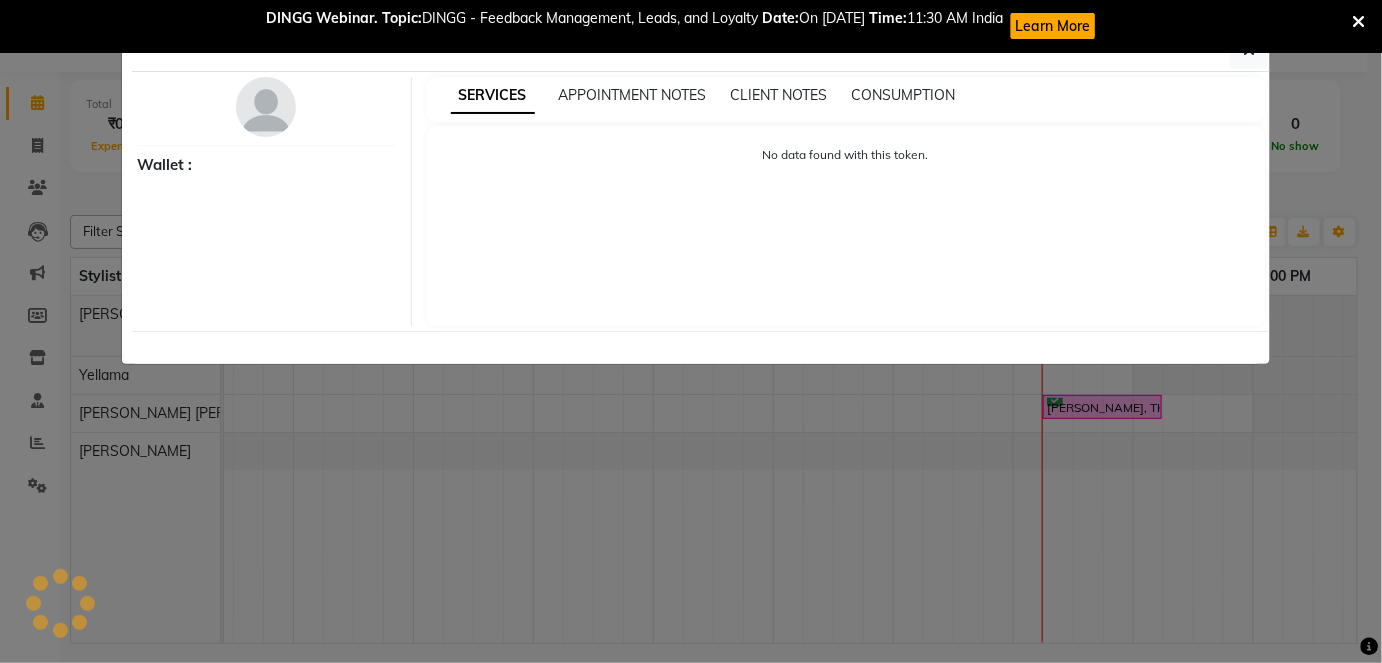 type 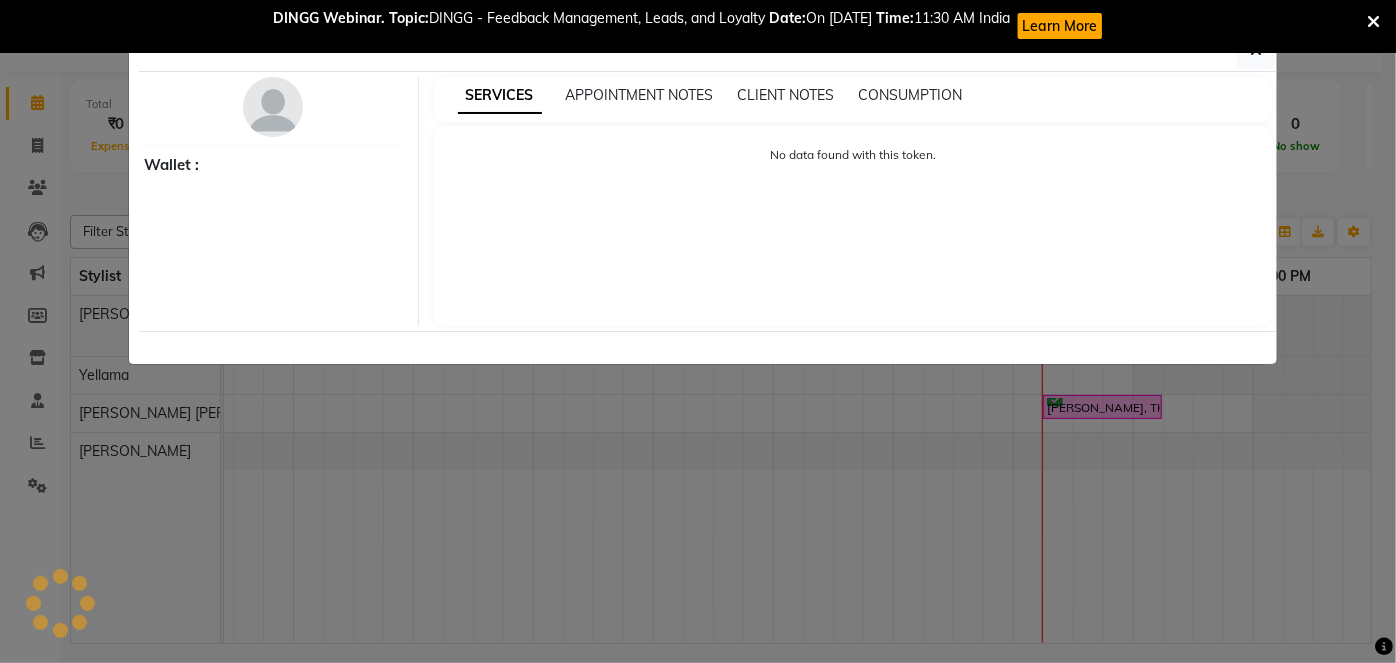 select on "6" 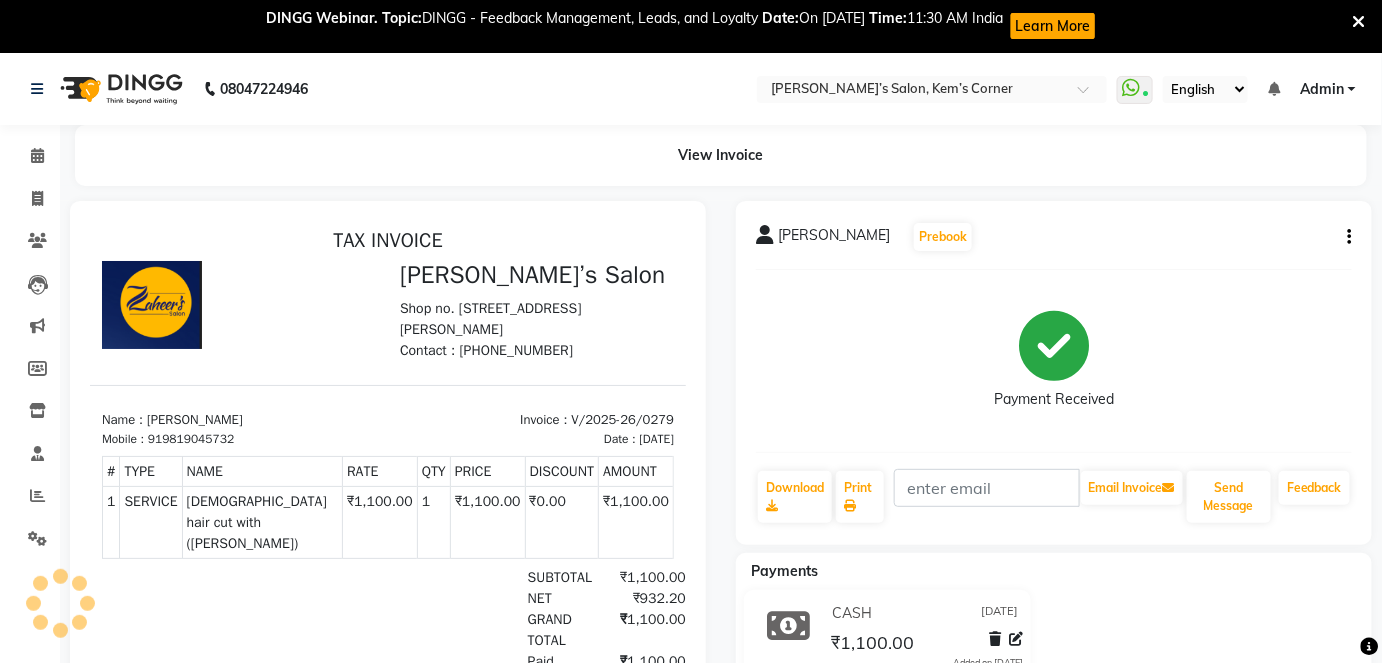 scroll, scrollTop: 0, scrollLeft: 0, axis: both 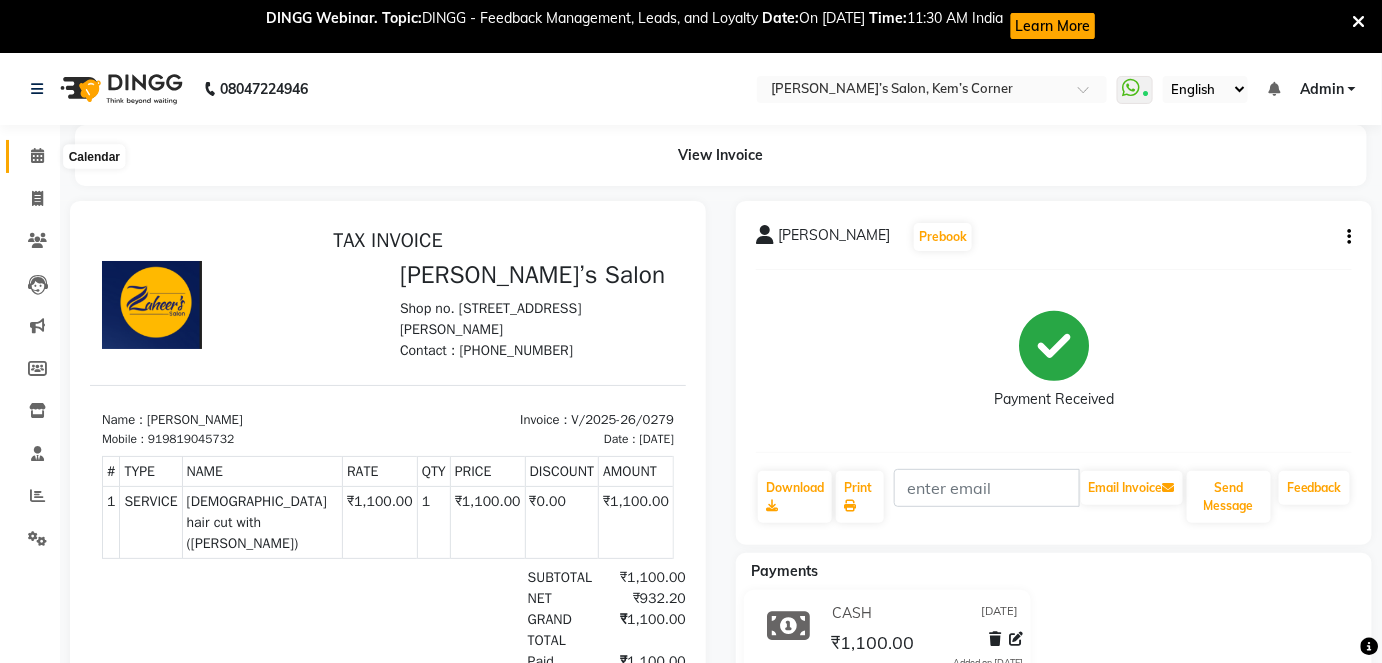 drag, startPoint x: 32, startPoint y: 144, endPoint x: 47, endPoint y: 131, distance: 19.849434 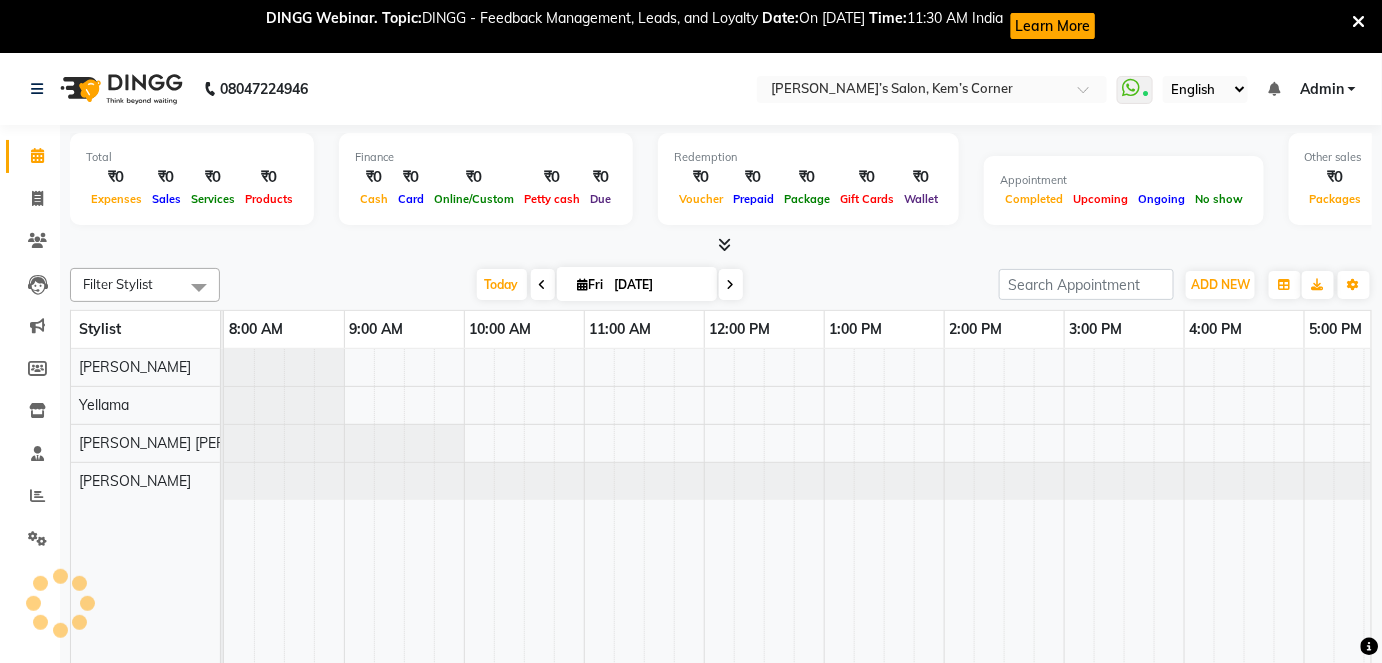 scroll, scrollTop: 0, scrollLeft: 0, axis: both 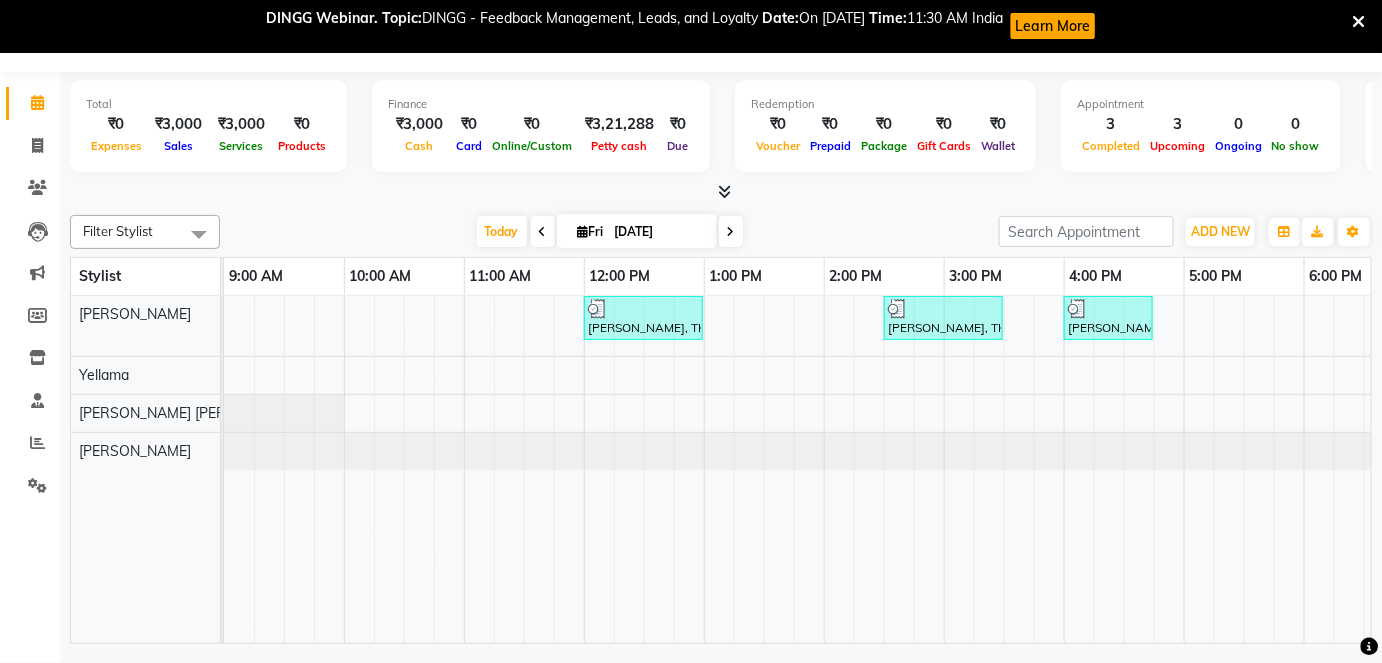 drag, startPoint x: 920, startPoint y: 624, endPoint x: 1170, endPoint y: 698, distance: 260.72208 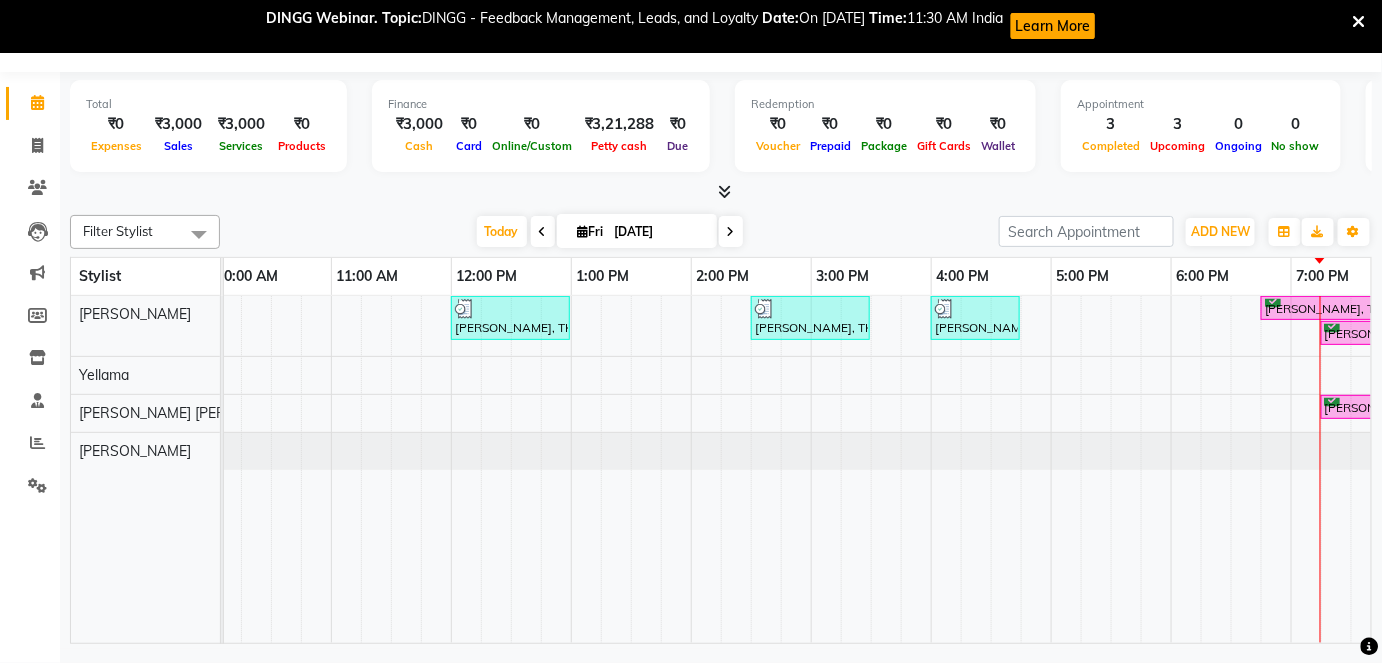 scroll 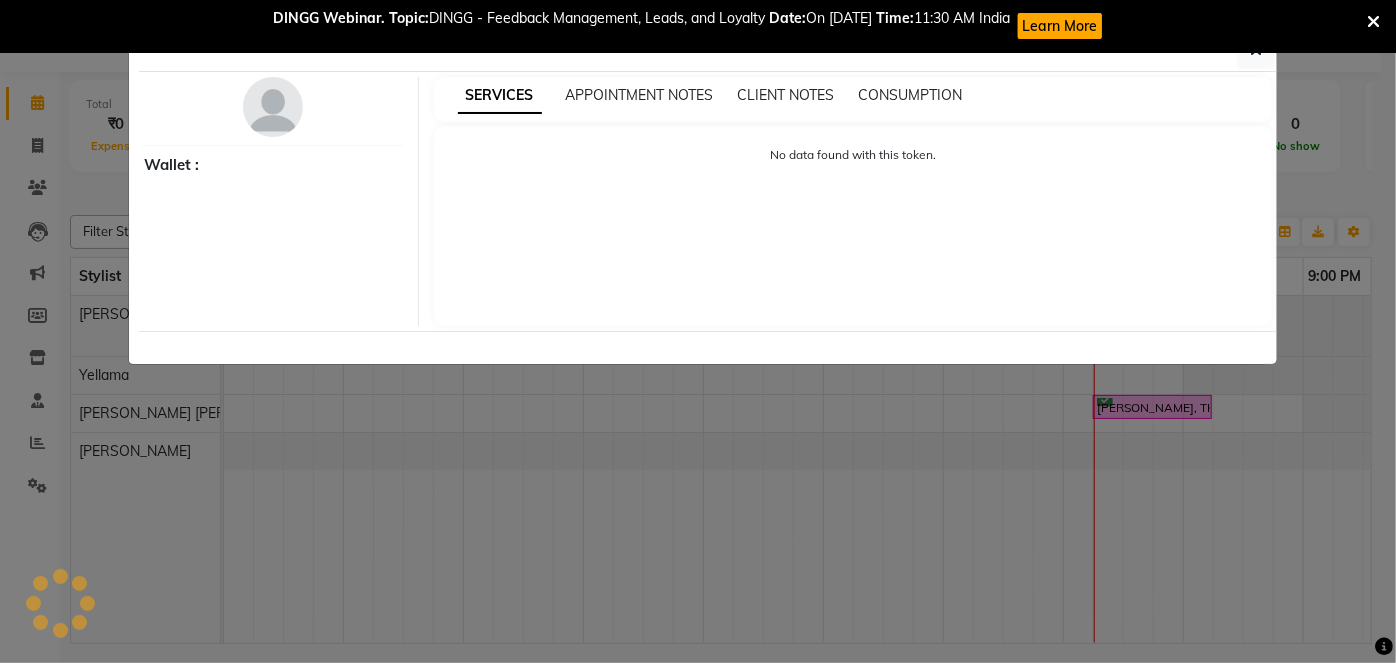 type 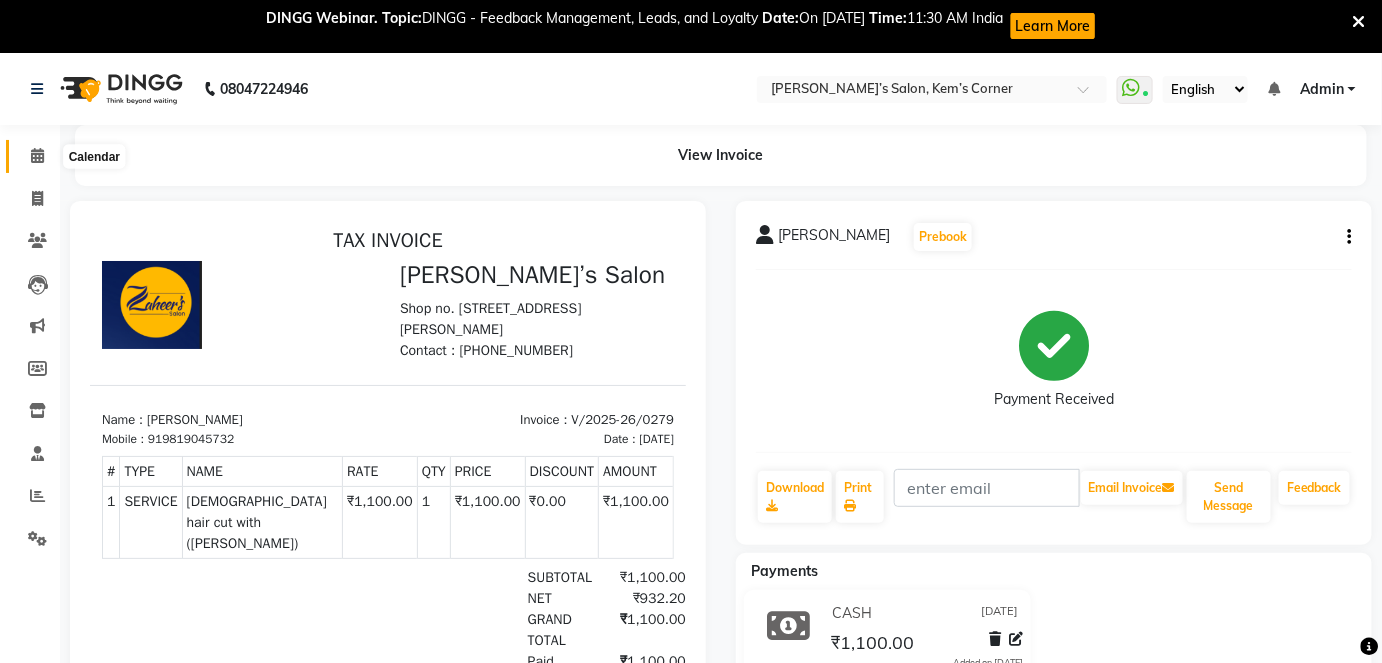 drag, startPoint x: 37, startPoint y: 152, endPoint x: 74, endPoint y: 170, distance: 41.14608 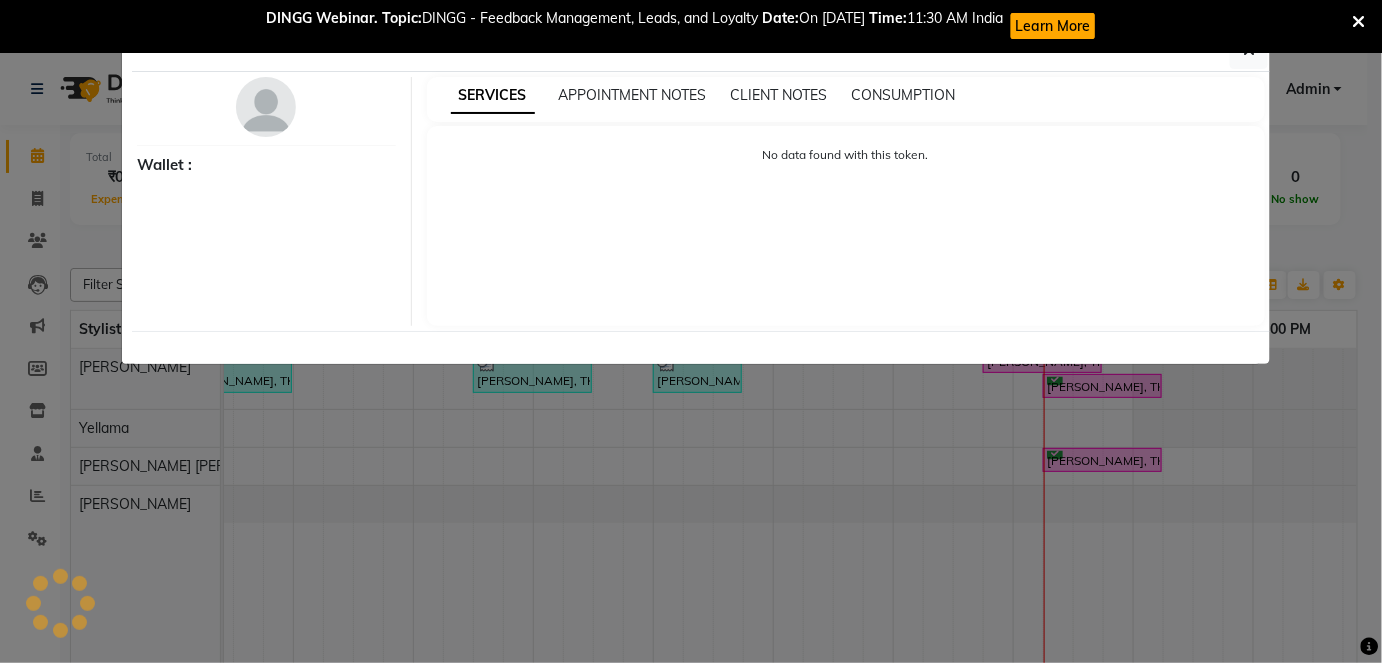 type 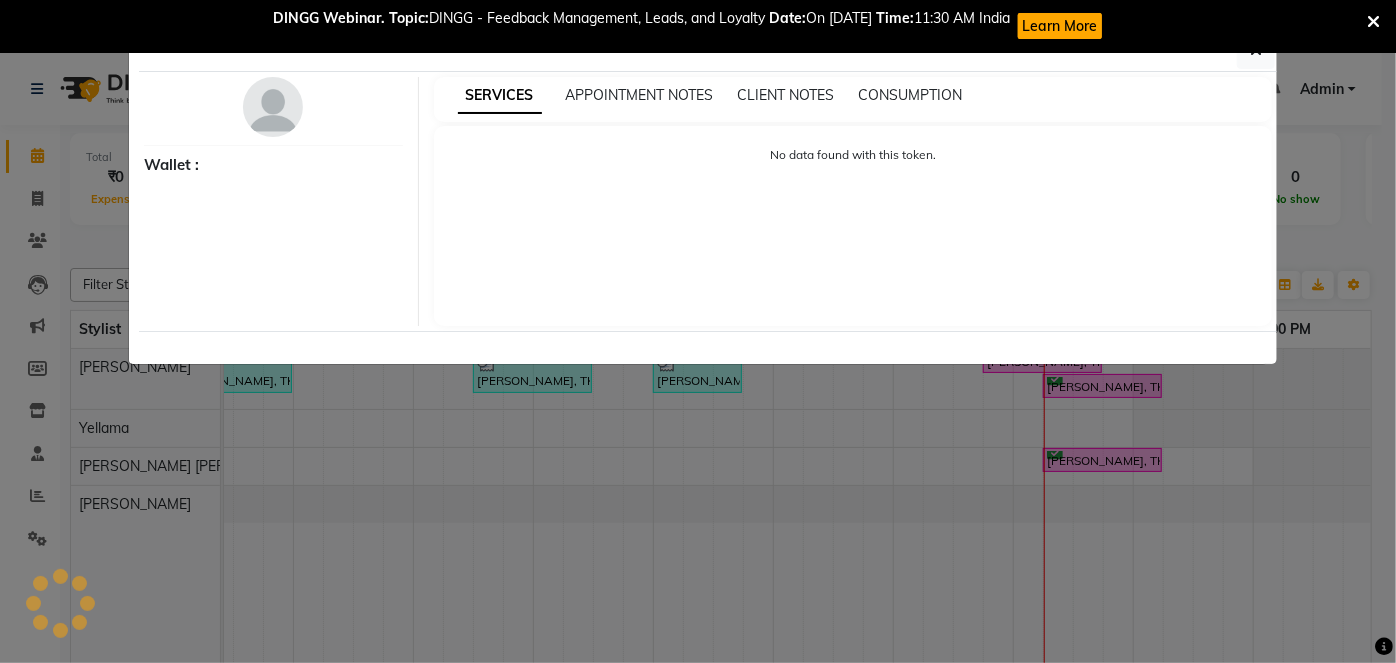 select on "6" 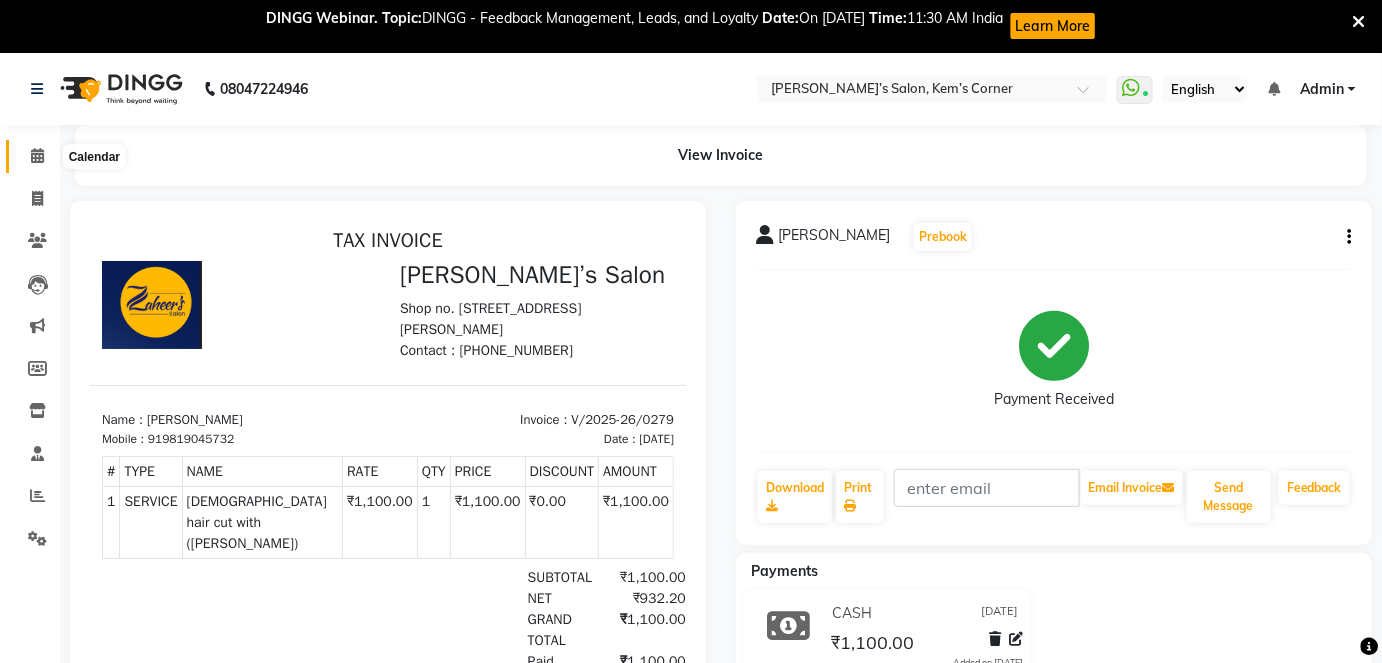 drag, startPoint x: 21, startPoint y: 147, endPoint x: 21, endPoint y: 135, distance: 12 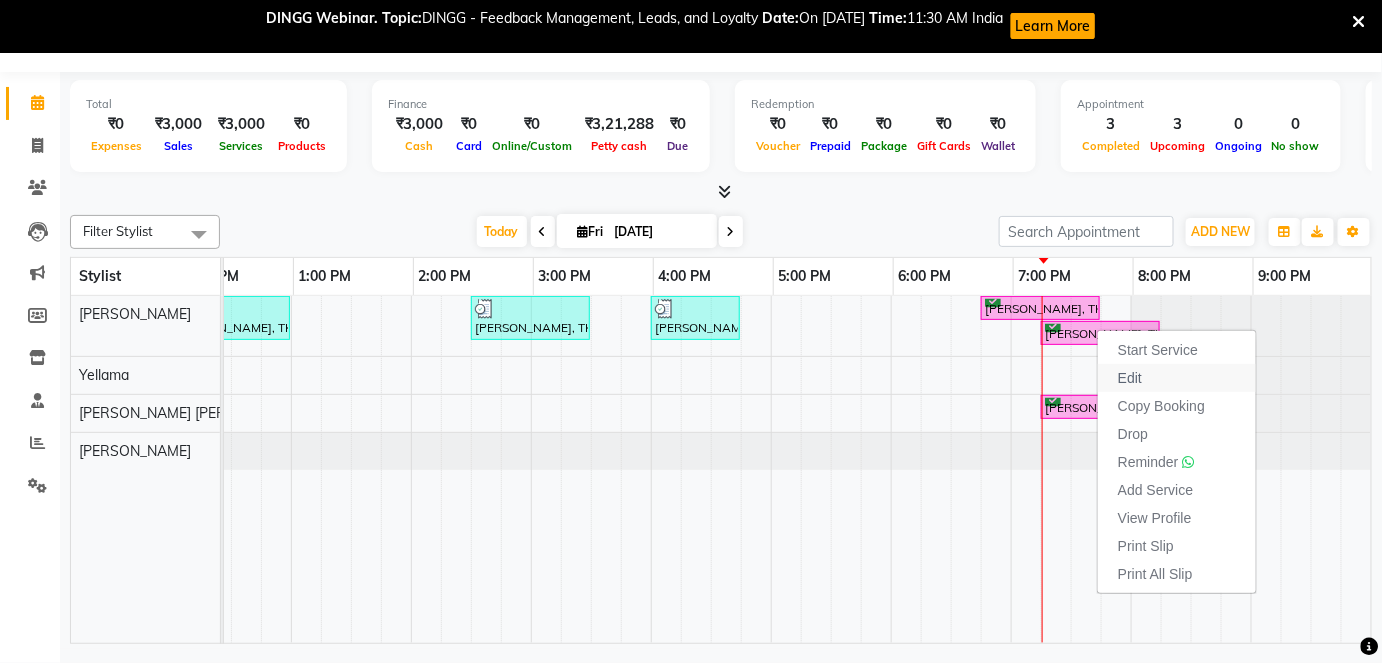 click on "Edit" at bounding box center (1130, 378) 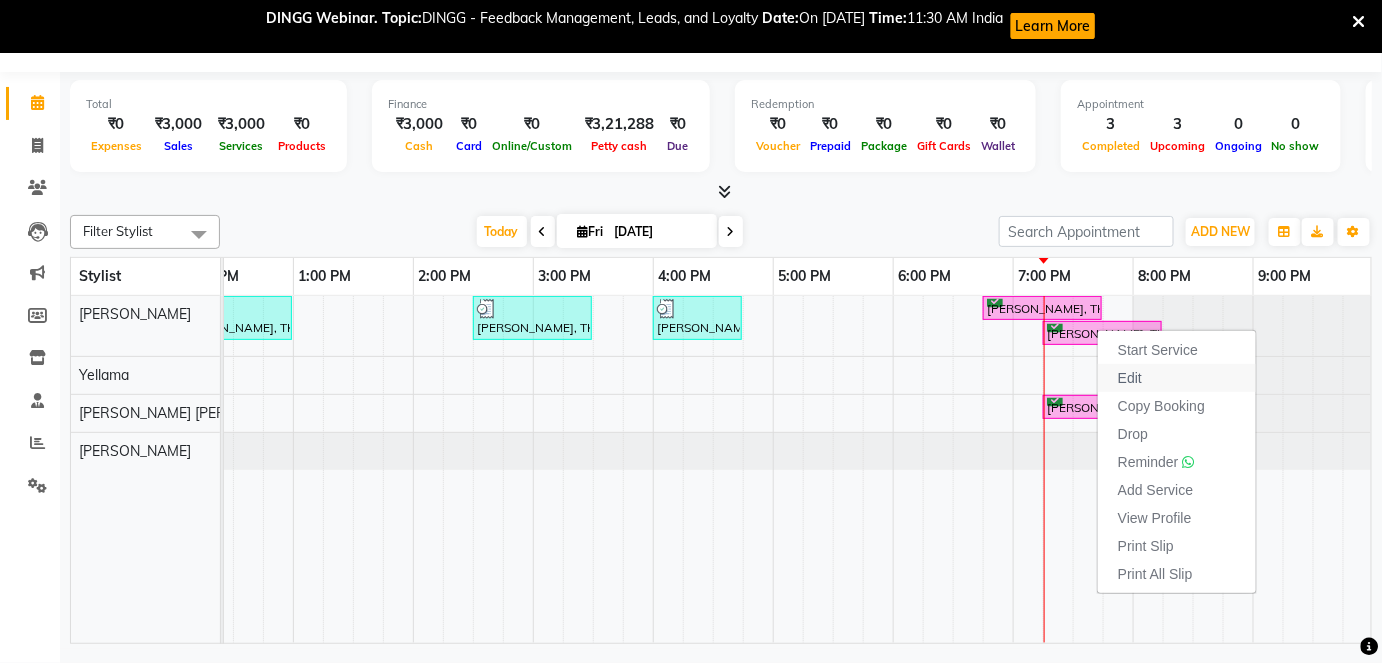 select on "50293" 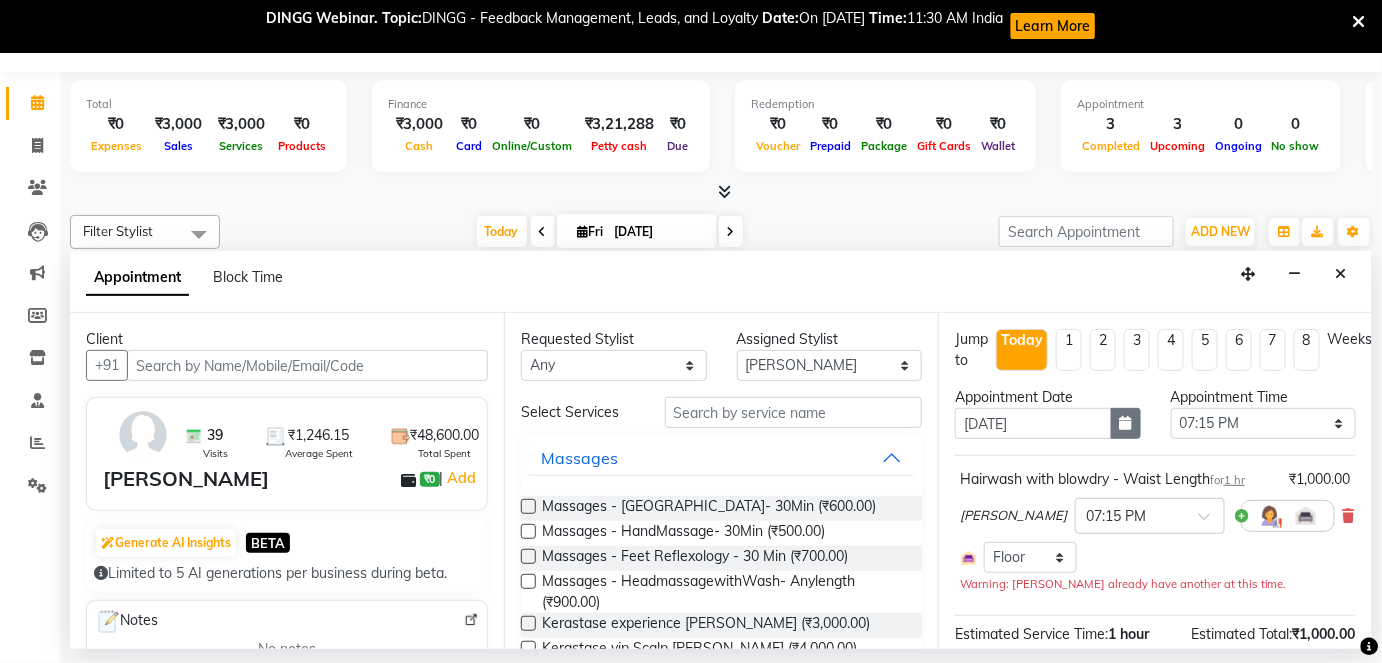 click at bounding box center [1126, 423] 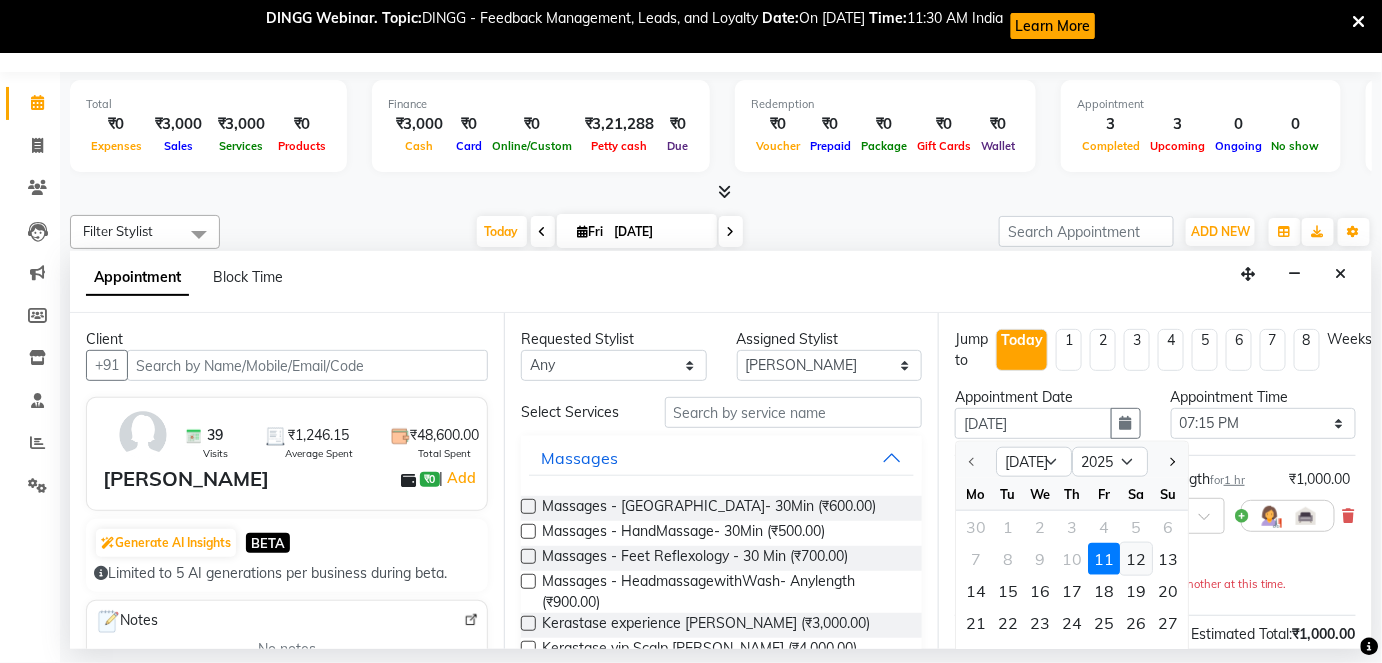 click on "12" at bounding box center (1136, 559) 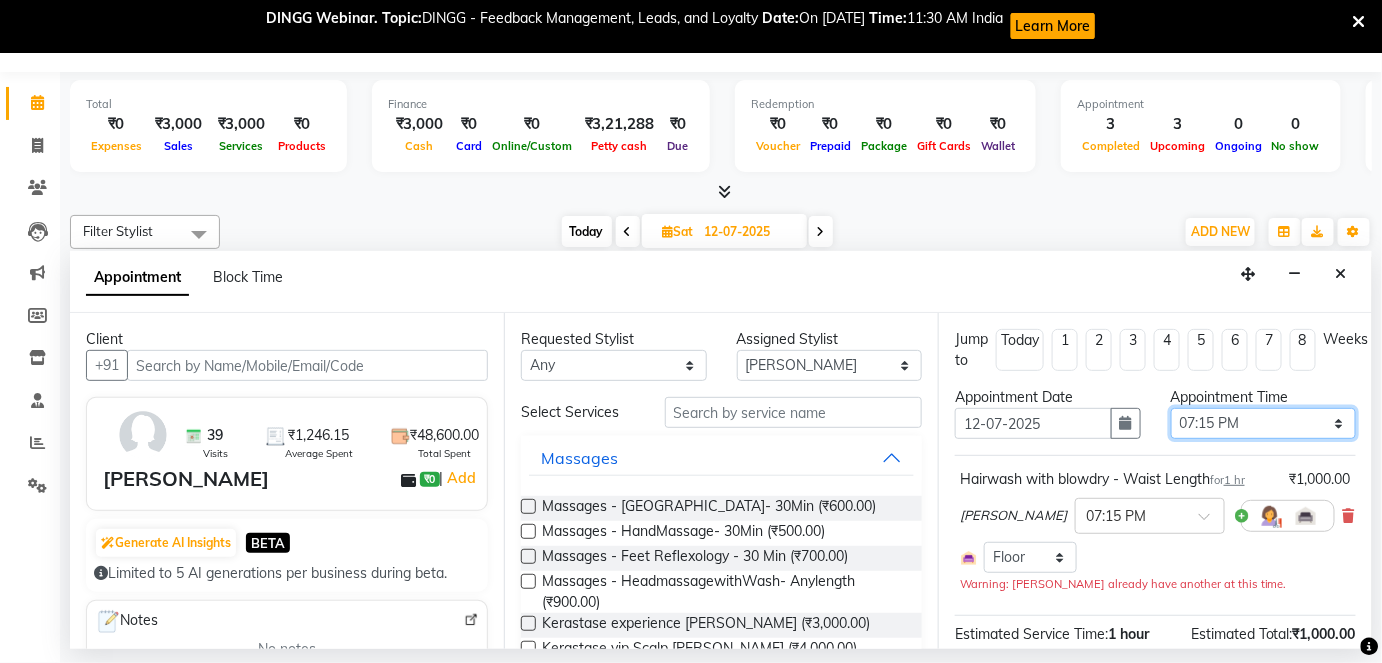 click on "Select 10:00 AM 10:15 AM 10:30 AM 10:45 AM 11:00 AM 11:15 AM 11:30 AM 11:45 AM 12:00 PM 12:15 PM 12:30 PM 12:45 PM 01:00 PM 01:15 PM 01:30 PM 01:45 PM 02:00 PM 02:15 PM 02:30 PM 02:45 PM 03:00 PM 03:15 PM 03:30 PM 03:45 PM 04:00 PM 04:15 PM 04:30 PM 04:45 PM 05:00 PM 05:15 PM 05:30 PM 05:45 PM 06:00 PM 06:15 PM 06:30 PM 06:45 PM 07:00 PM 07:15 PM 07:30 PM 07:45 PM 08:00 PM 08:15 PM 08:30 PM 08:45 PM 09:00 PM" at bounding box center (1264, 423) 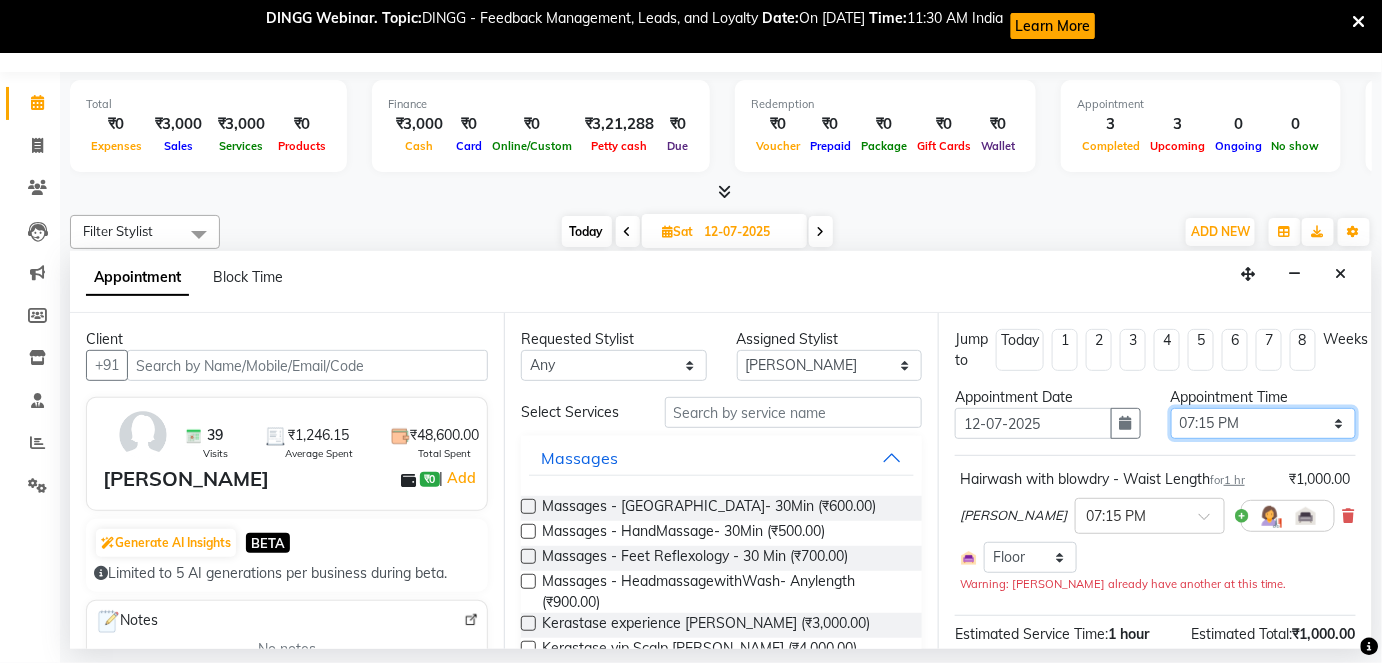 select on "750" 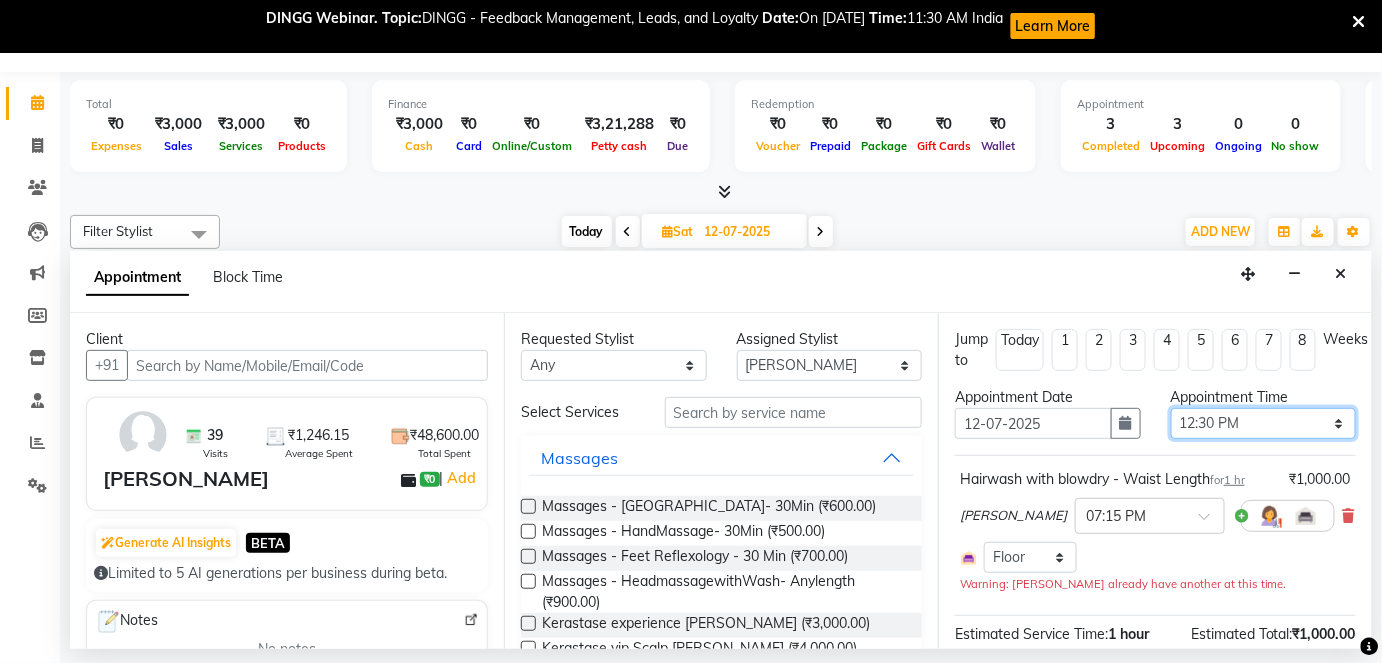 click on "Select 10:00 AM 10:15 AM 10:30 AM 10:45 AM 11:00 AM 11:15 AM 11:30 AM 11:45 AM 12:00 PM 12:15 PM 12:30 PM 12:45 PM 01:00 PM 01:15 PM 01:30 PM 01:45 PM 02:00 PM 02:15 PM 02:30 PM 02:45 PM 03:00 PM 03:15 PM 03:30 PM 03:45 PM 04:00 PM 04:15 PM 04:30 PM 04:45 PM 05:00 PM 05:15 PM 05:30 PM 05:45 PM 06:00 PM 06:15 PM 06:30 PM 06:45 PM 07:00 PM 07:15 PM 07:30 PM 07:45 PM 08:00 PM 08:15 PM 08:30 PM 08:45 PM 09:00 PM" at bounding box center (1264, 423) 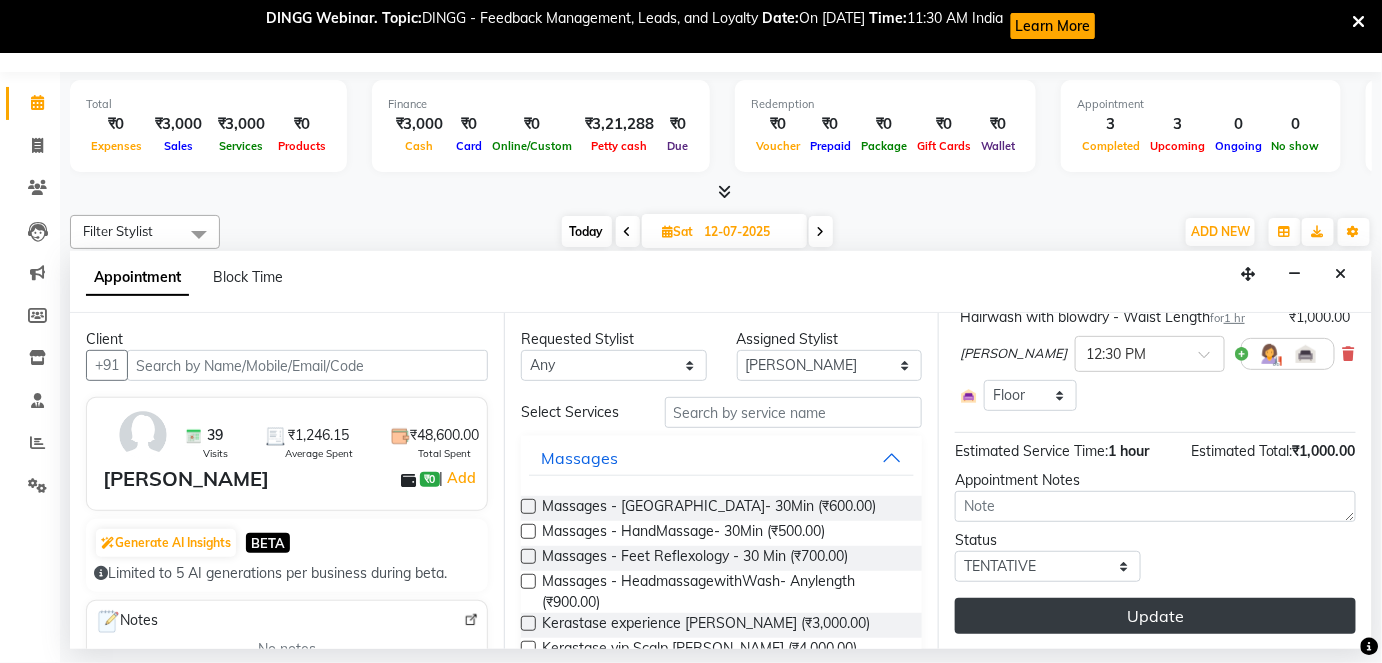 click on "Update" at bounding box center (1155, 616) 